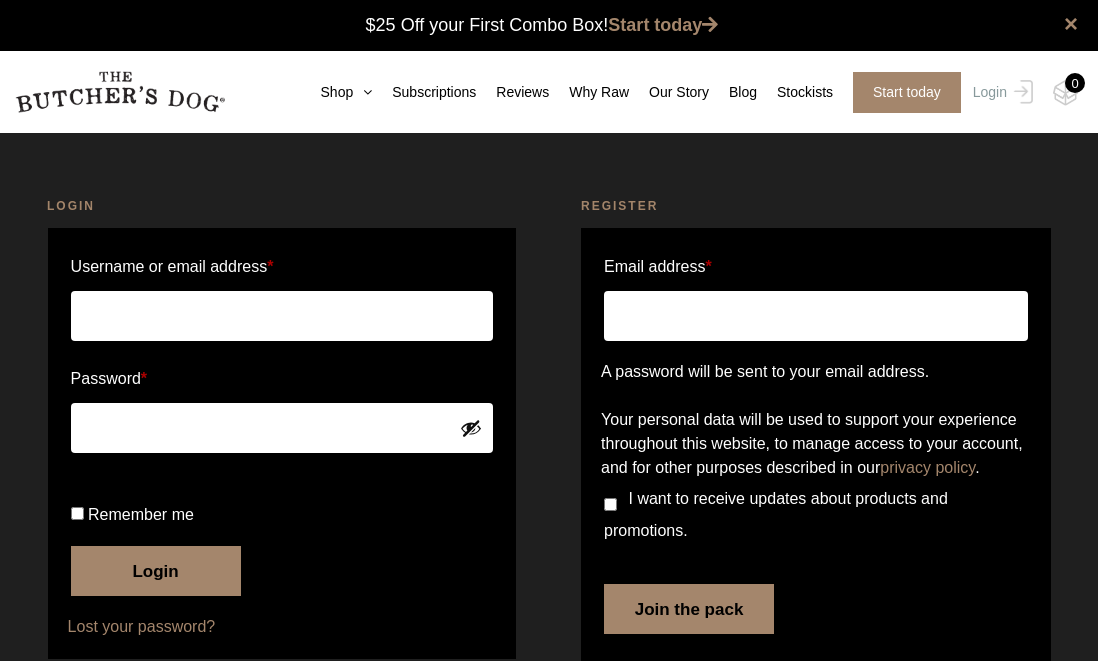 scroll, scrollTop: 1, scrollLeft: 0, axis: vertical 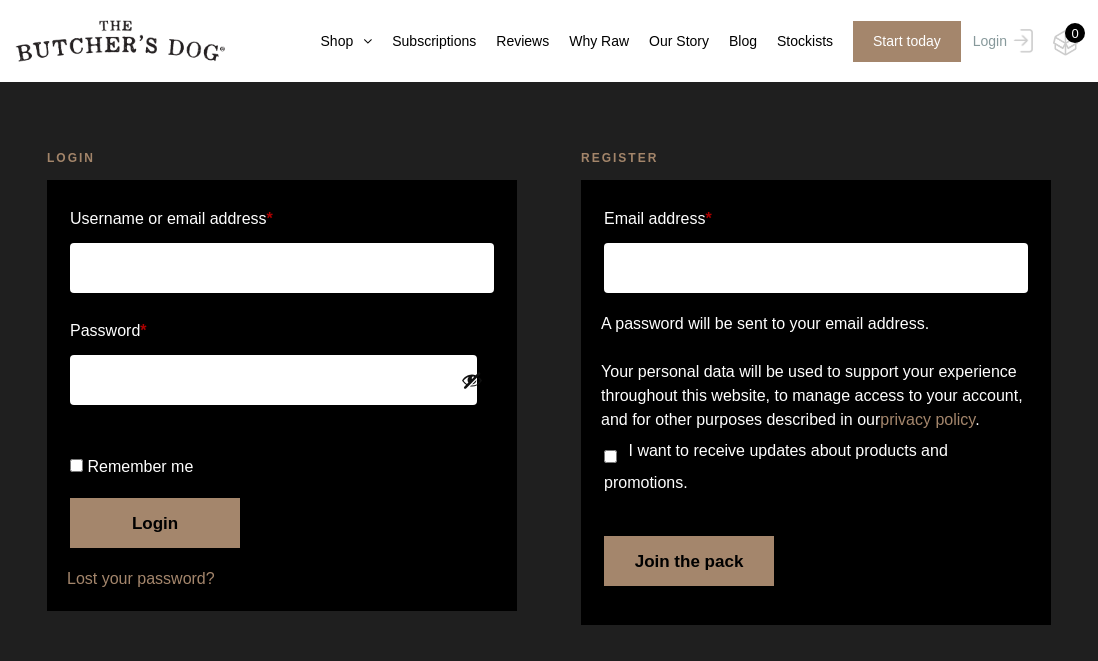 type on "georgia.anderson1@icloud.com" 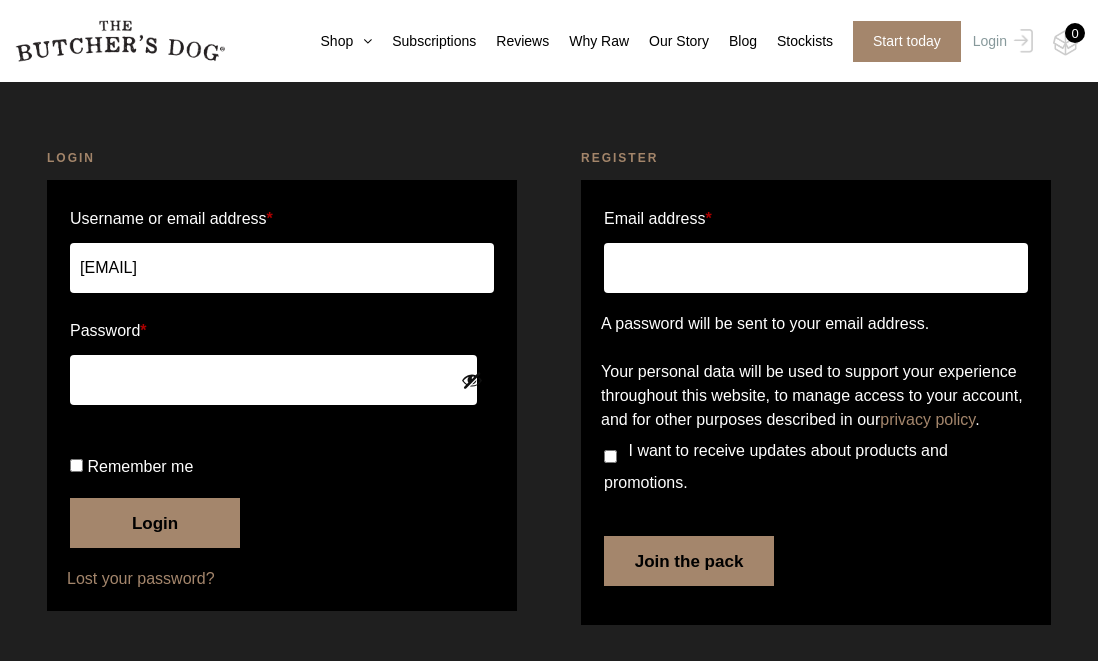 click on "Login" at bounding box center (155, 523) 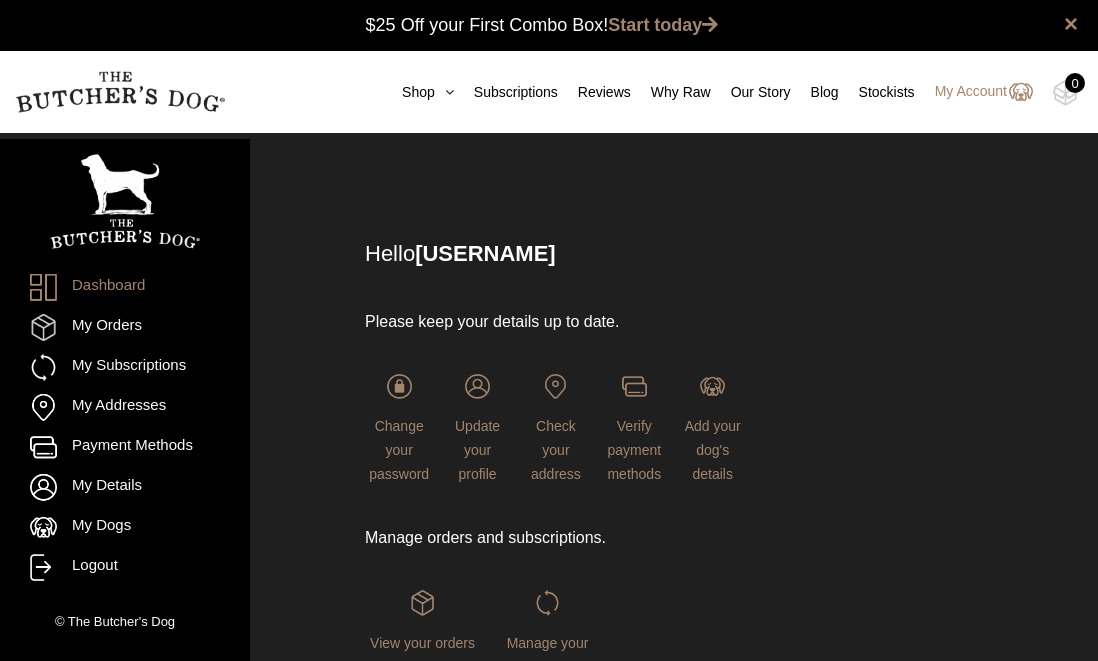 scroll, scrollTop: 0, scrollLeft: 0, axis: both 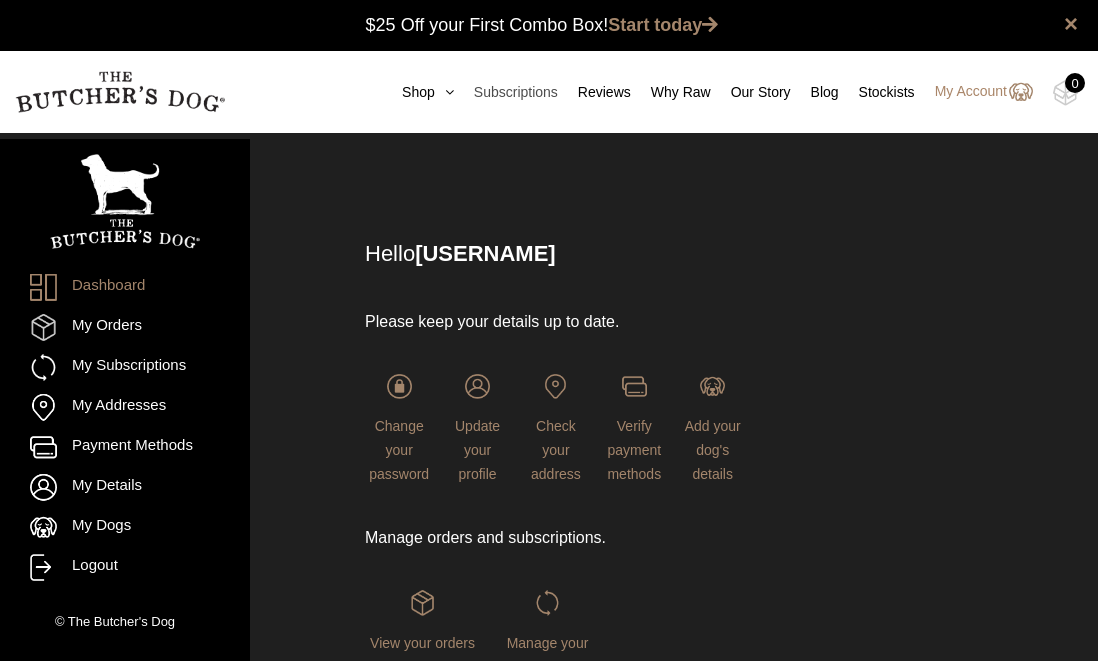 click on "Subscriptions" at bounding box center [506, 92] 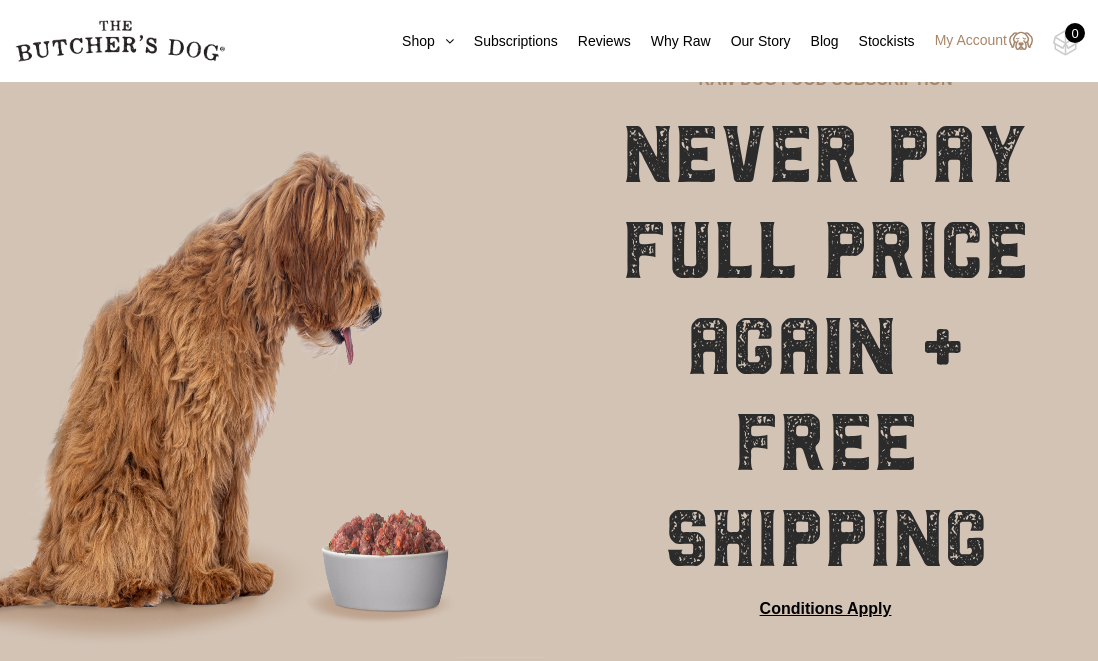 scroll, scrollTop: 145, scrollLeft: 0, axis: vertical 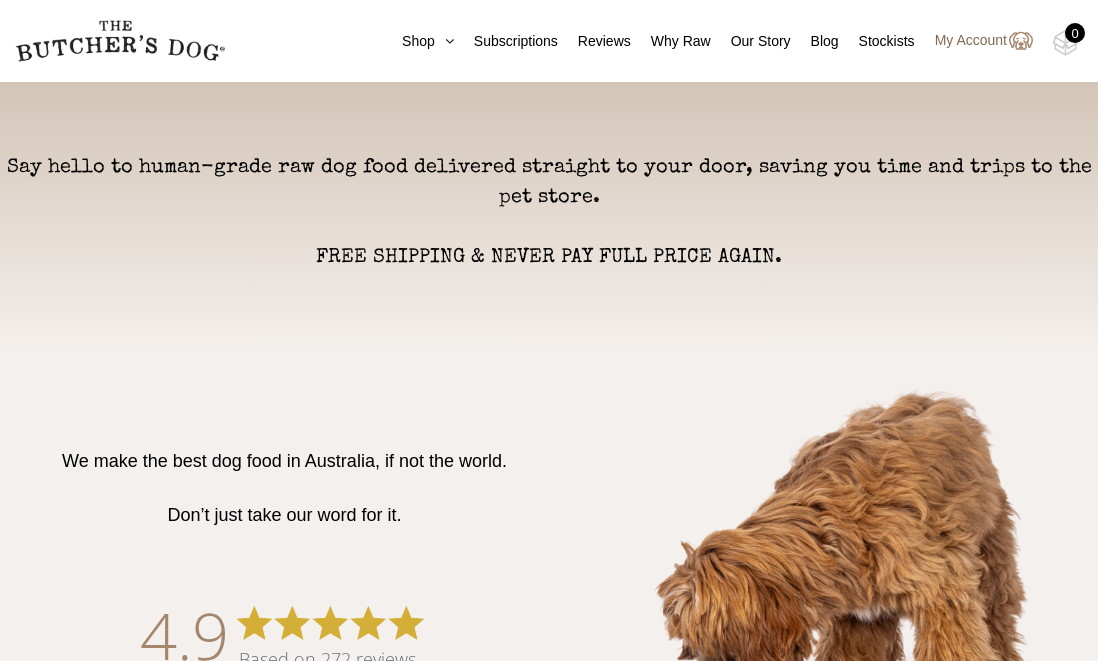 click on "My
Account" at bounding box center [974, 41] 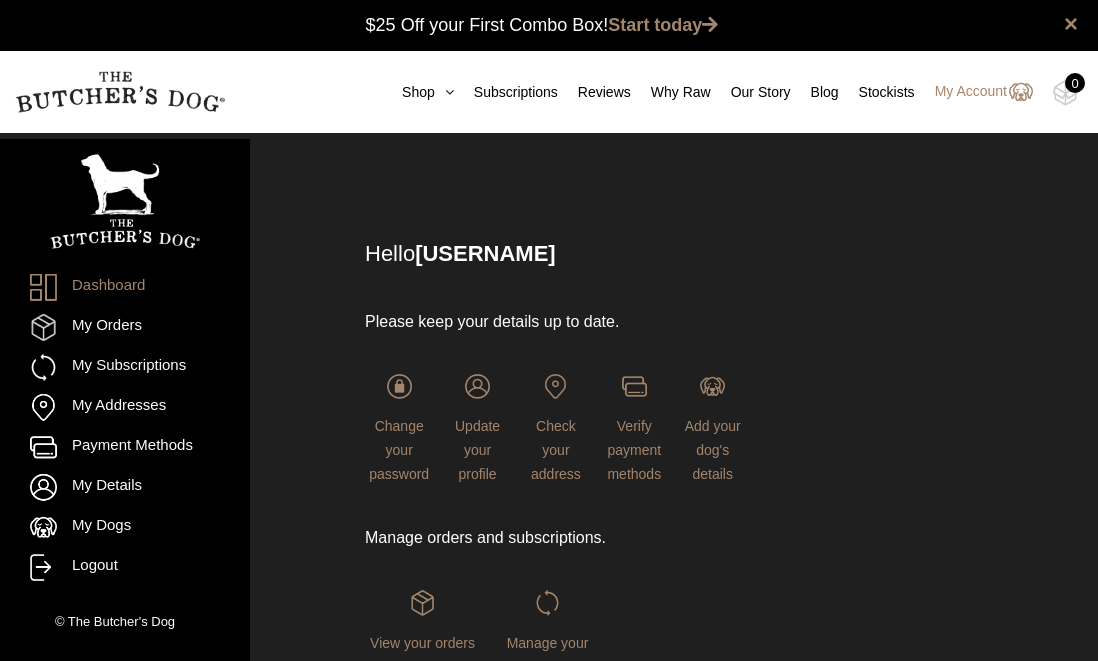 scroll, scrollTop: 0, scrollLeft: 0, axis: both 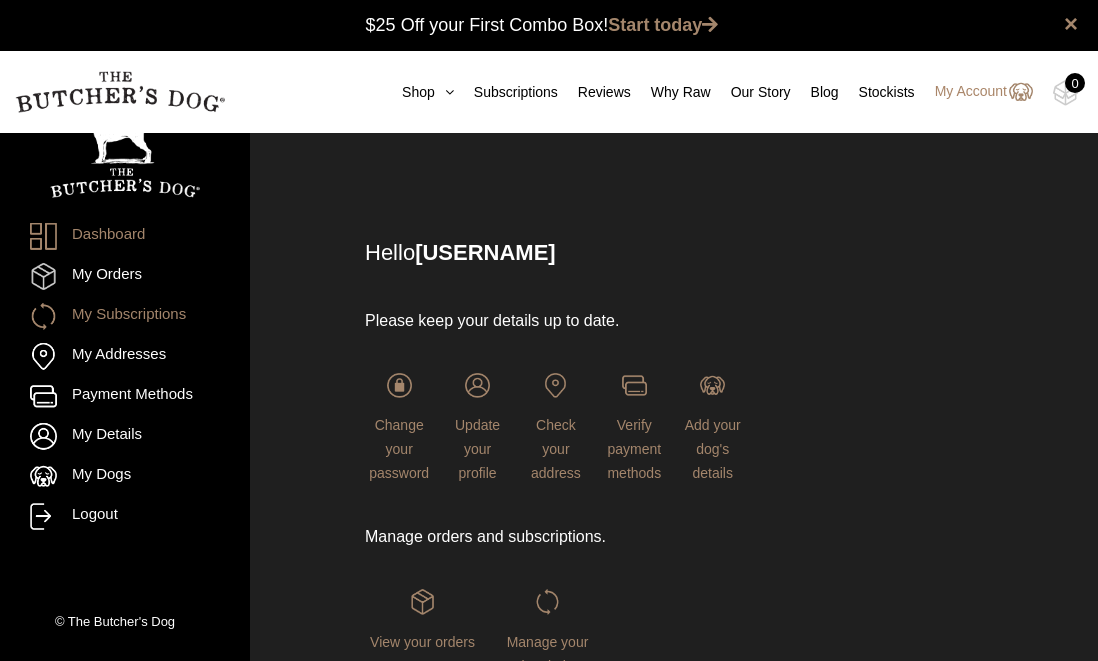 click on "My Subscriptions" at bounding box center [125, 316] 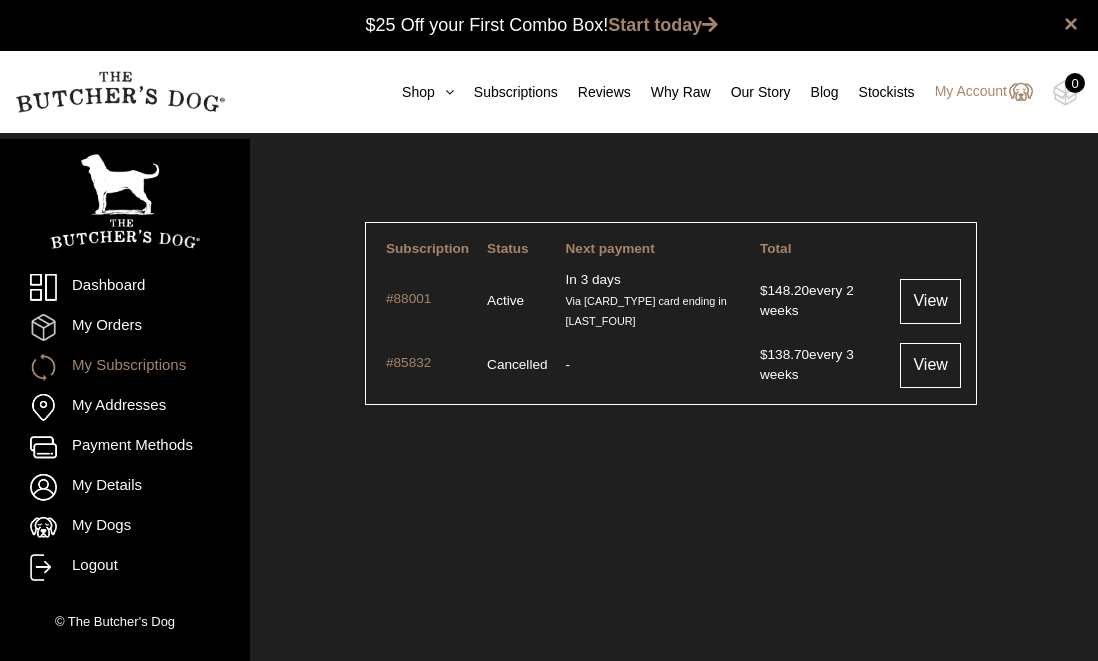 scroll, scrollTop: 0, scrollLeft: 0, axis: both 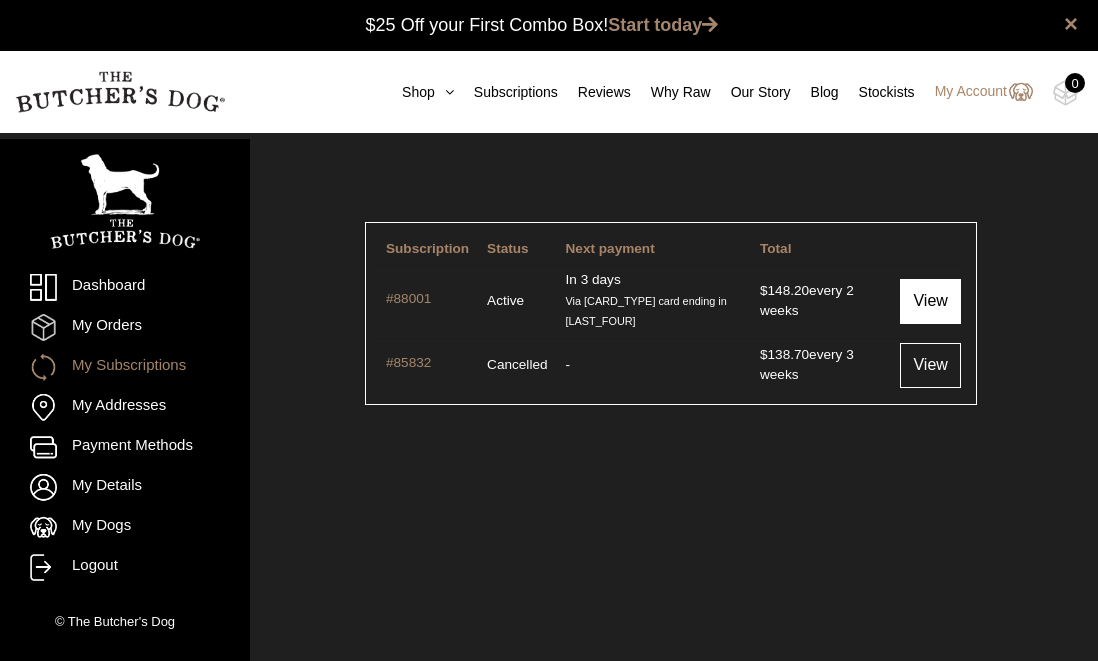 click on "View" at bounding box center (930, 301) 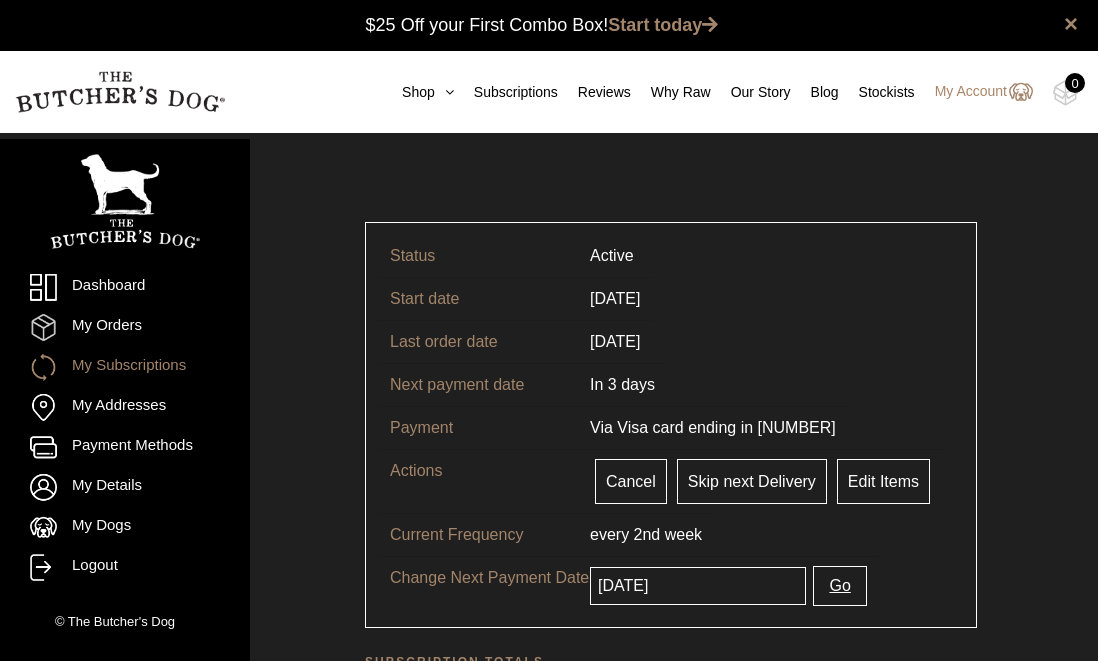 scroll, scrollTop: 0, scrollLeft: 0, axis: both 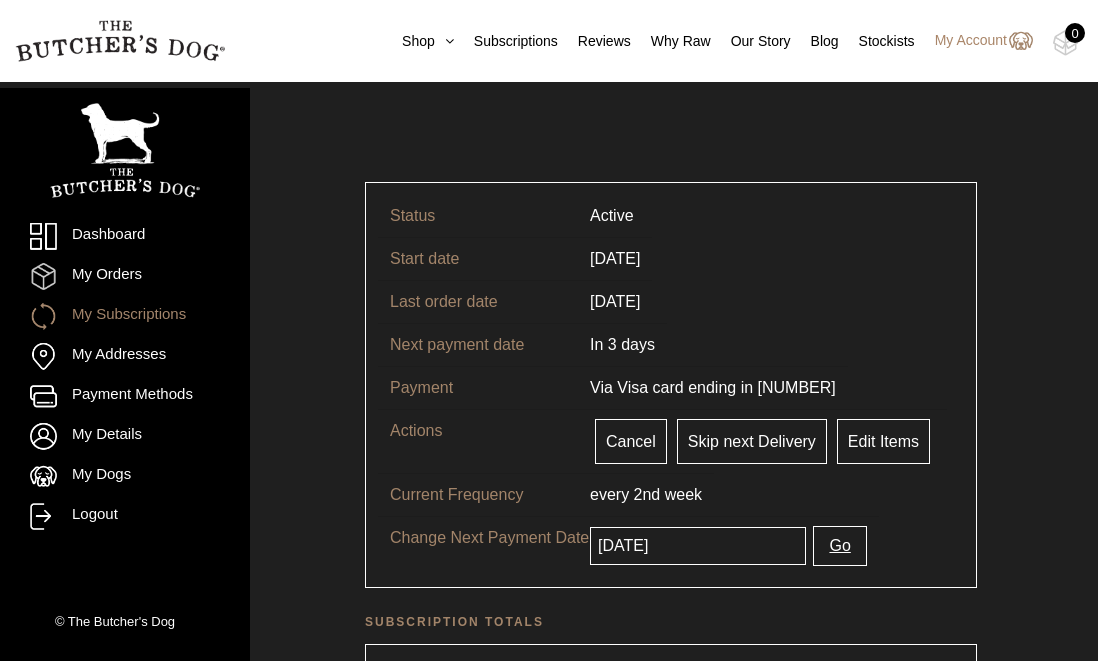 click on "2025-08-10" at bounding box center (698, 546) 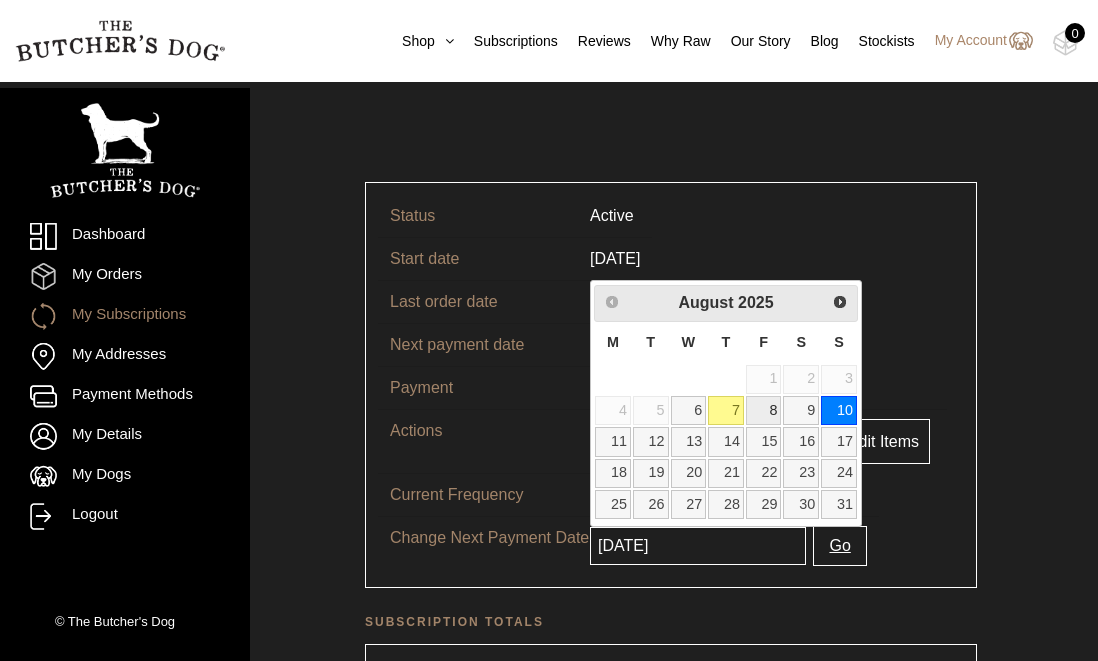 click on "8" at bounding box center (764, 410) 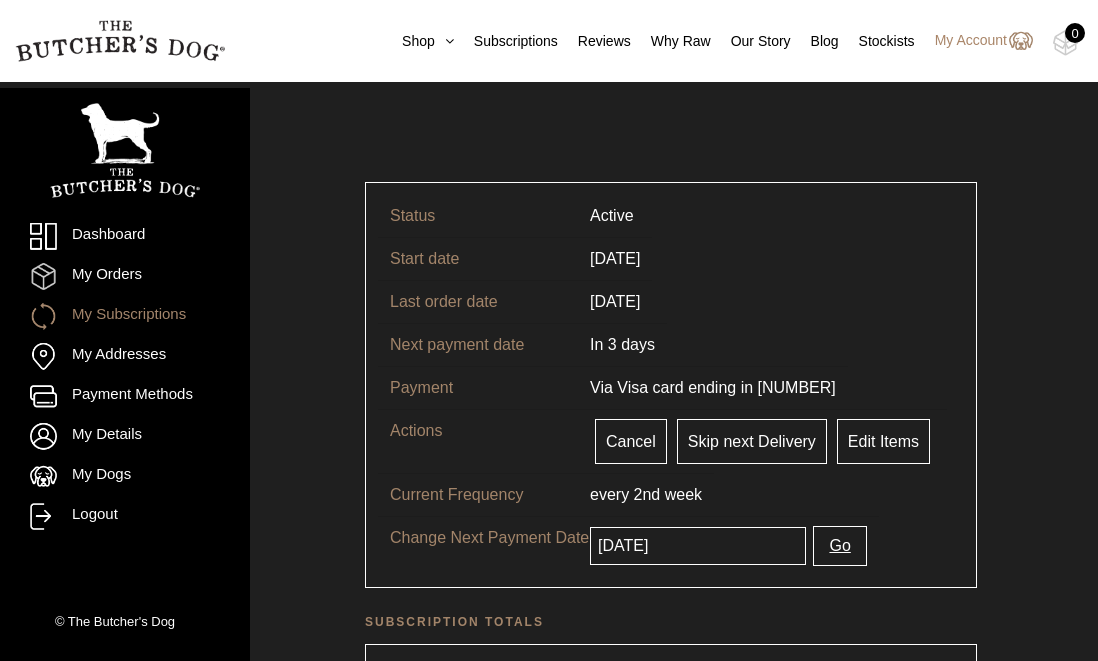 click on "Go" at bounding box center [839, 546] 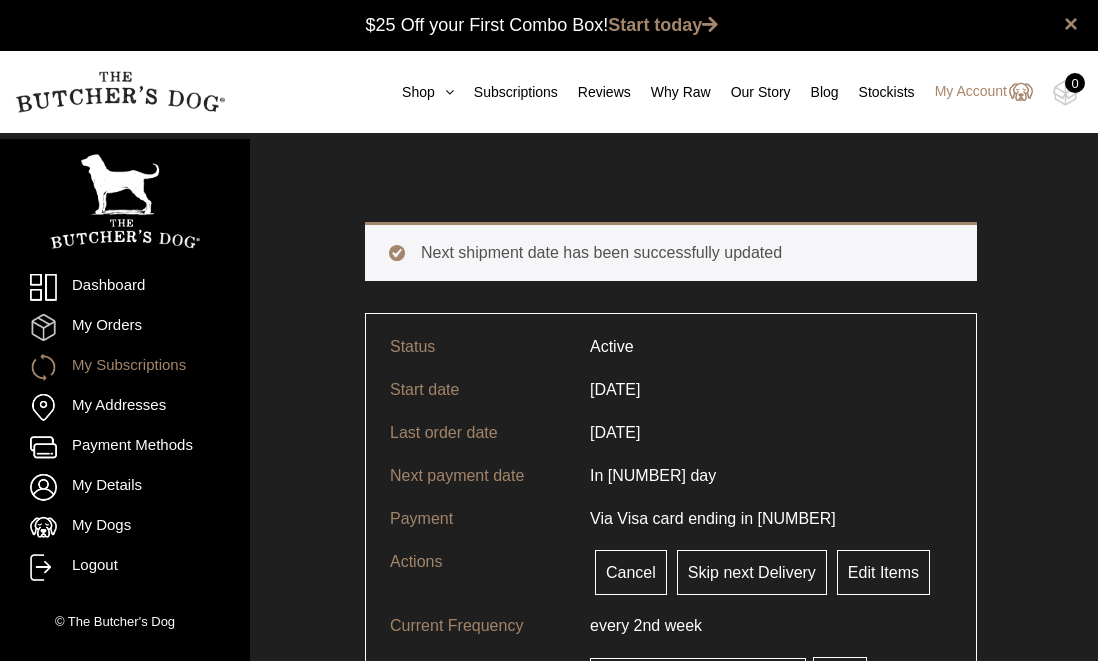 scroll, scrollTop: 0, scrollLeft: 0, axis: both 